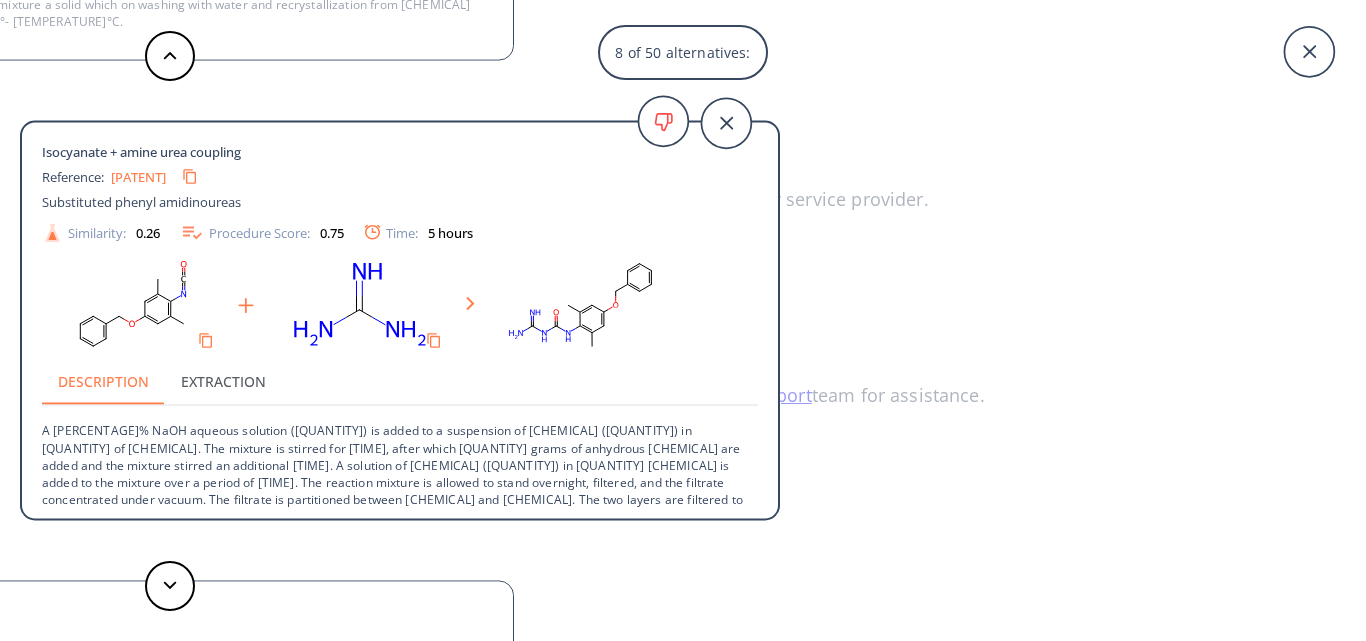 scroll, scrollTop: 0, scrollLeft: 0, axis: both 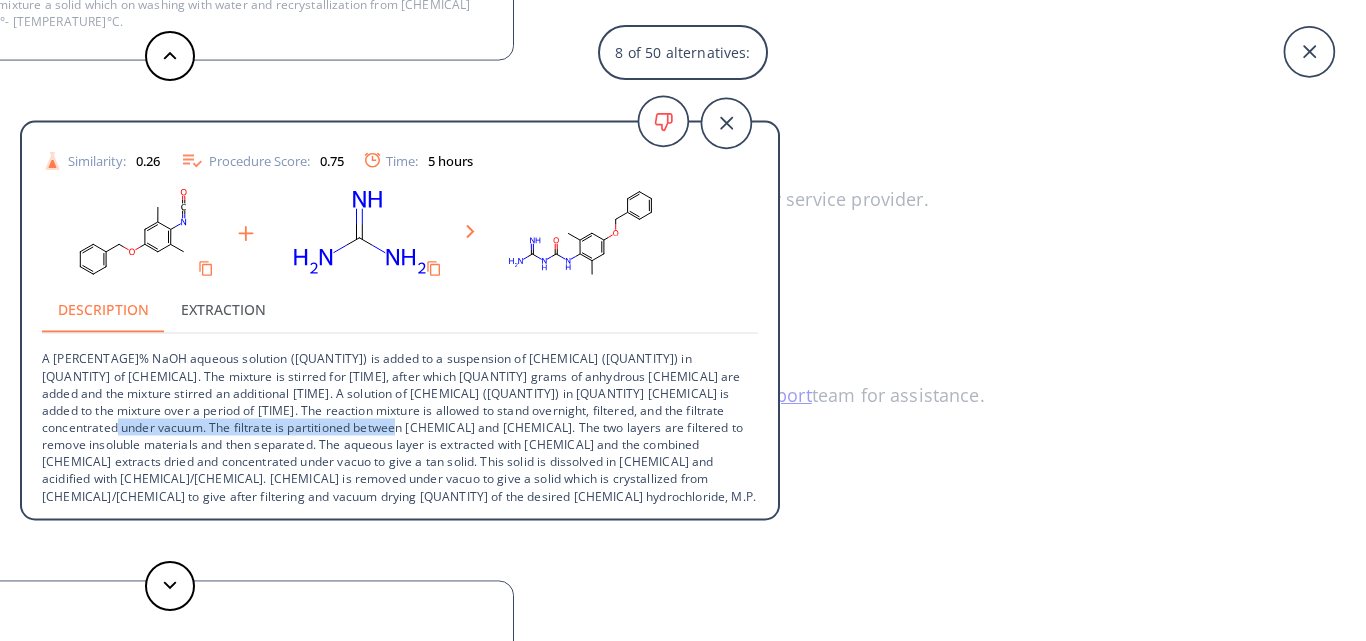 drag, startPoint x: 681, startPoint y: 406, endPoint x: 262, endPoint y: 426, distance: 419.47705 